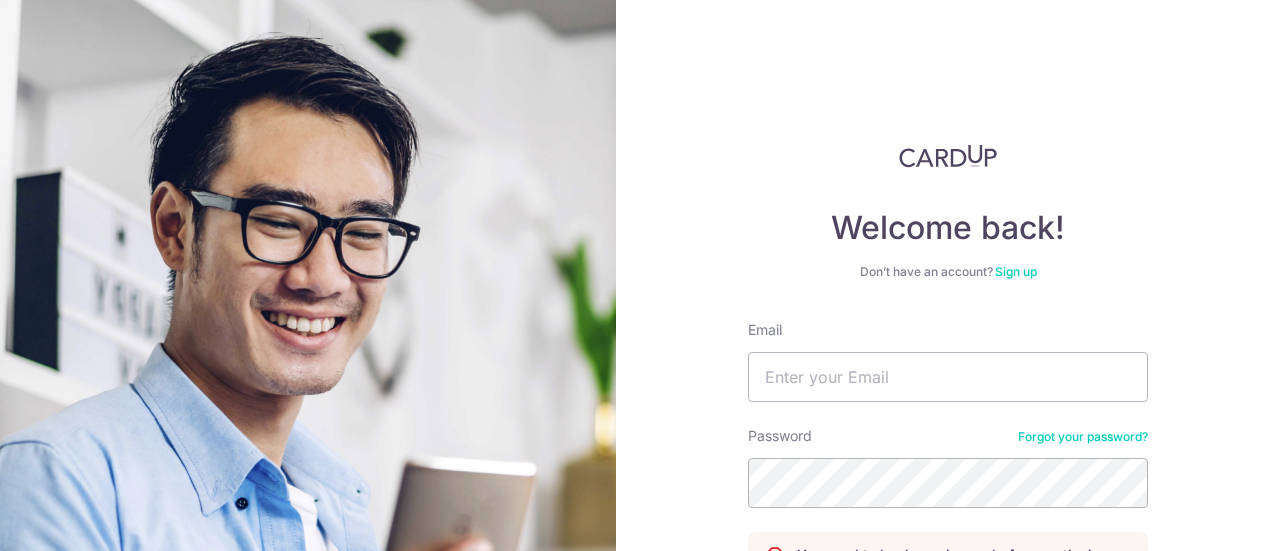 scroll, scrollTop: 0, scrollLeft: 0, axis: both 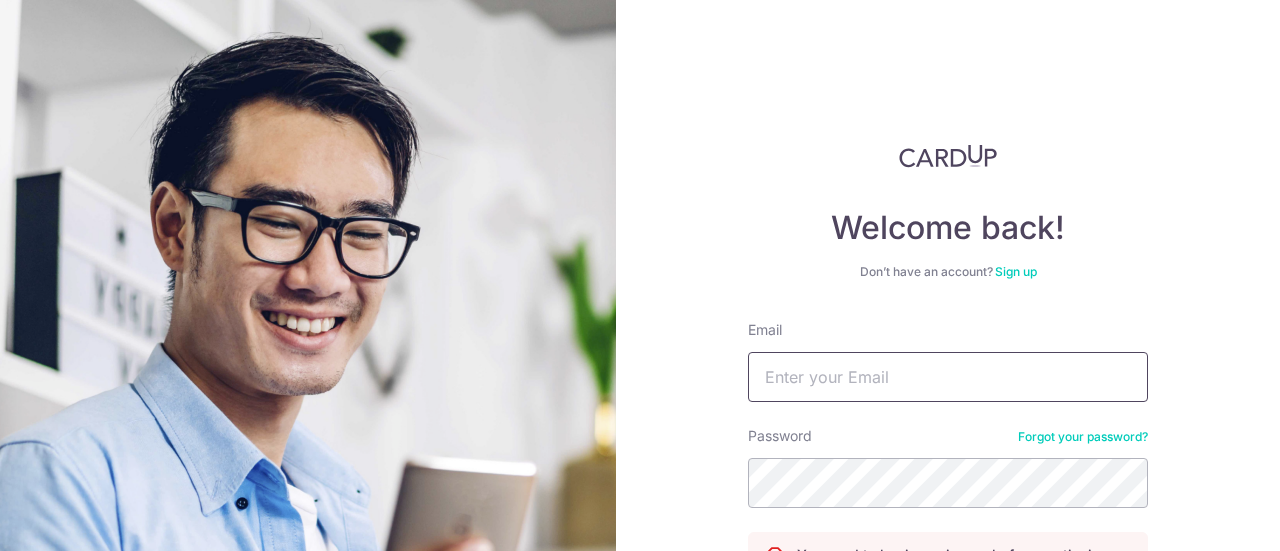 click on "Email" at bounding box center (948, 377) 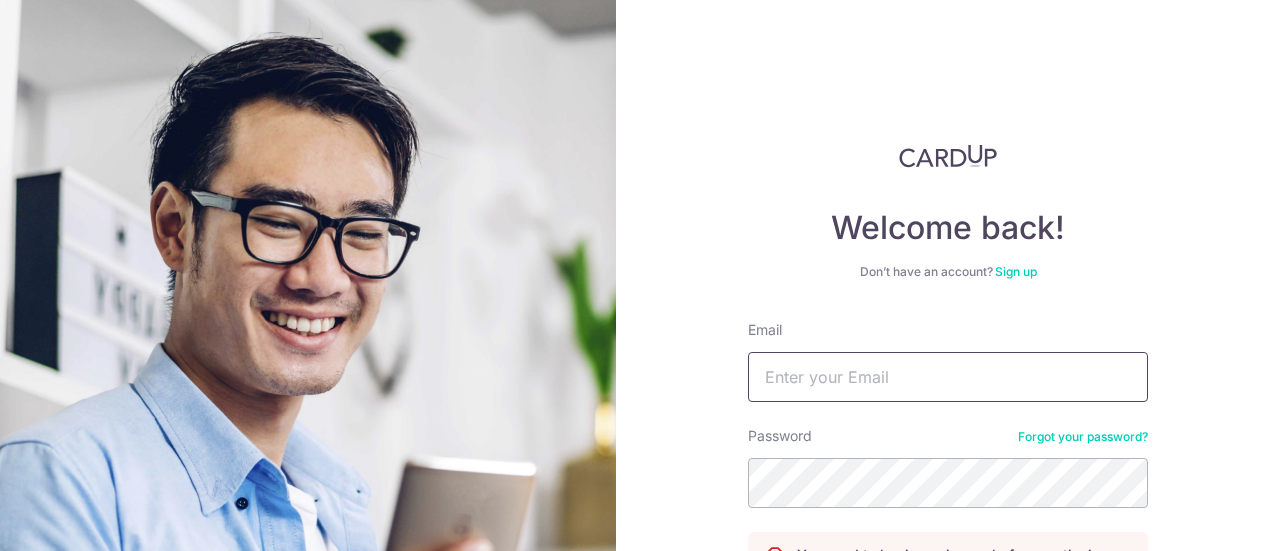 type on "[EMAIL]" 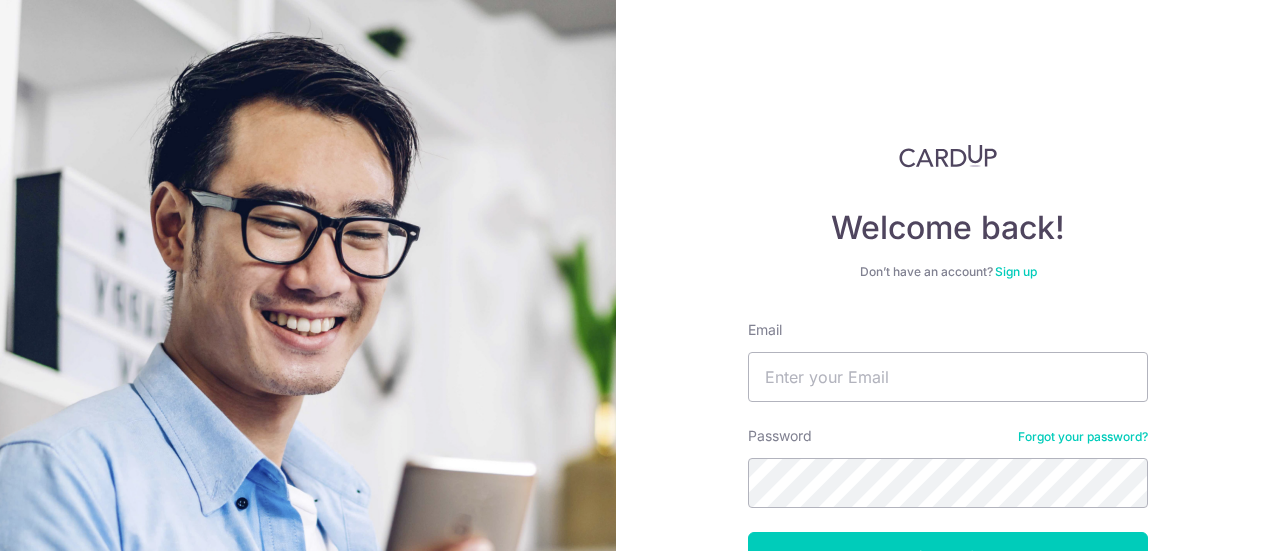 scroll, scrollTop: 0, scrollLeft: 0, axis: both 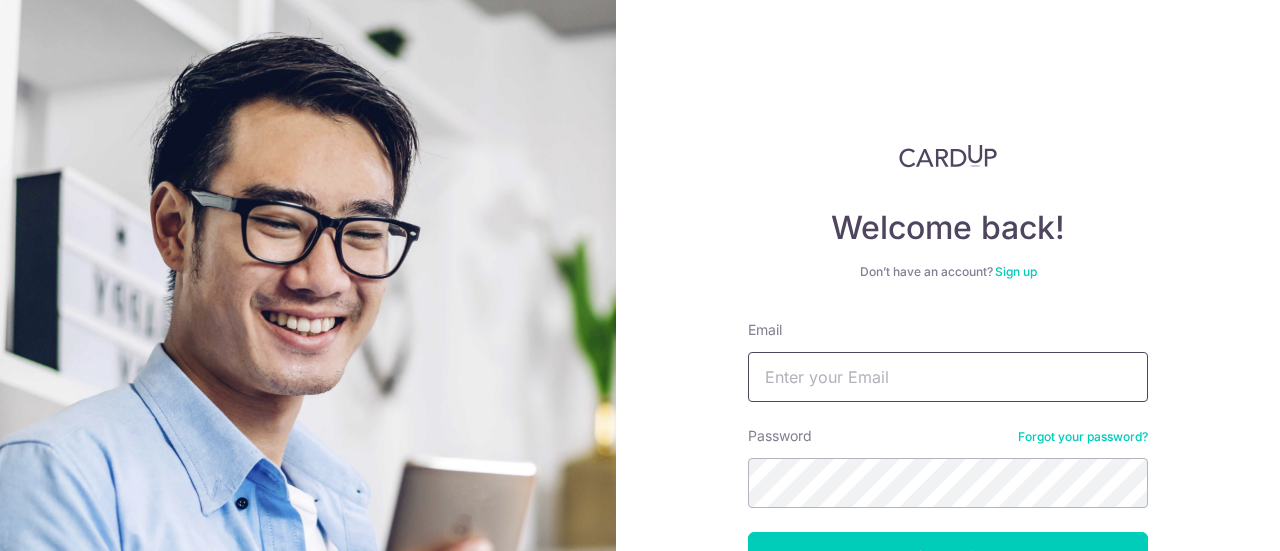 click on "Email" at bounding box center (948, 377) 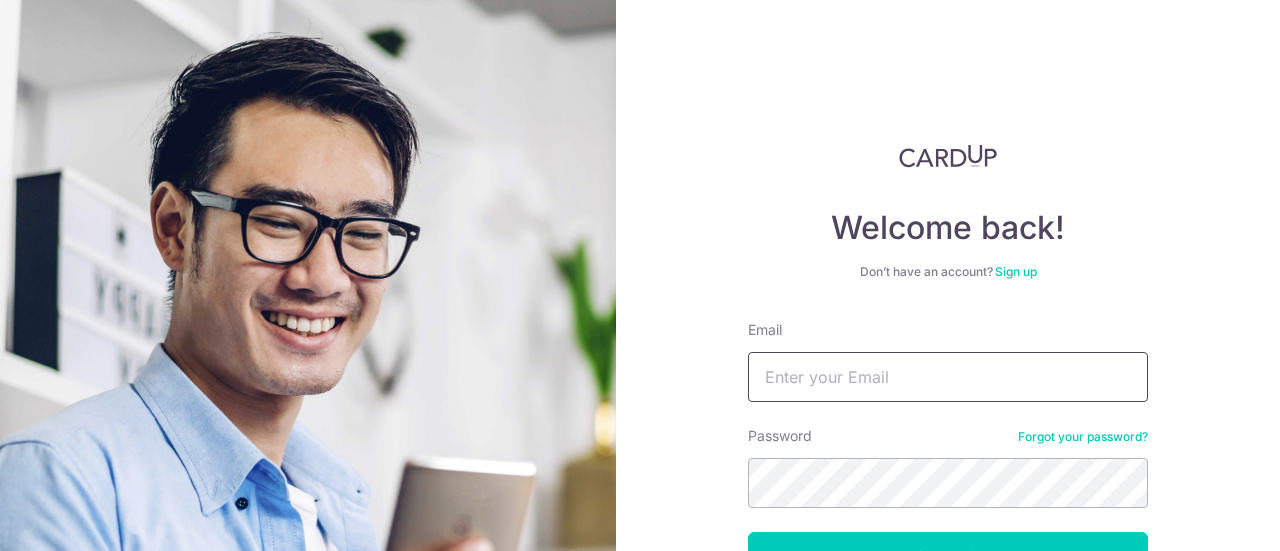 type on "vyvenlim@gmail.com" 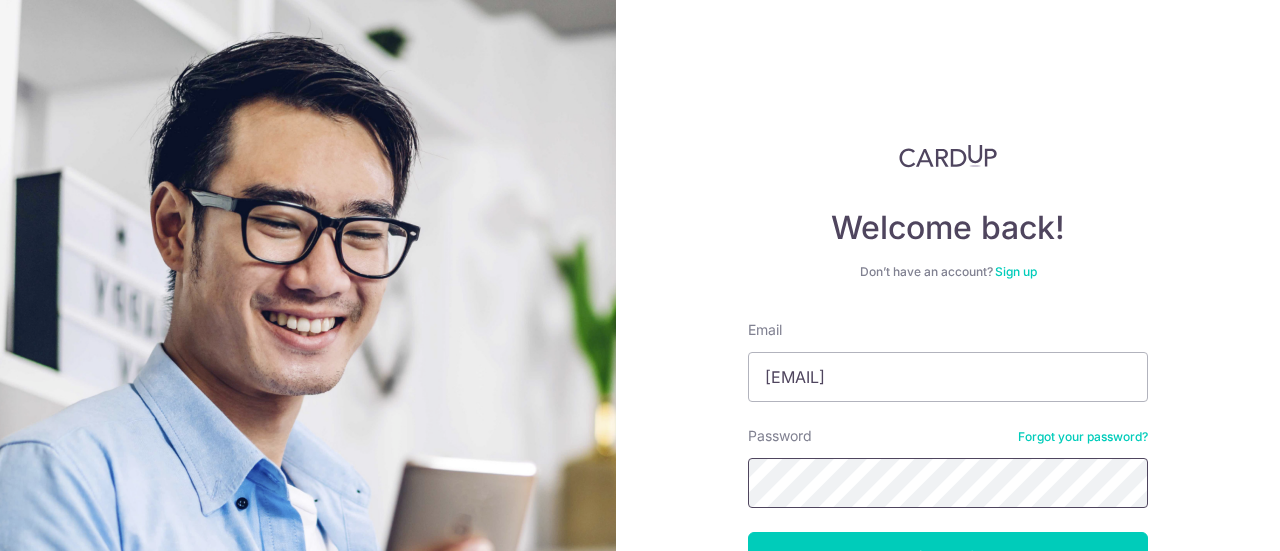 click on "Log in" at bounding box center [948, 557] 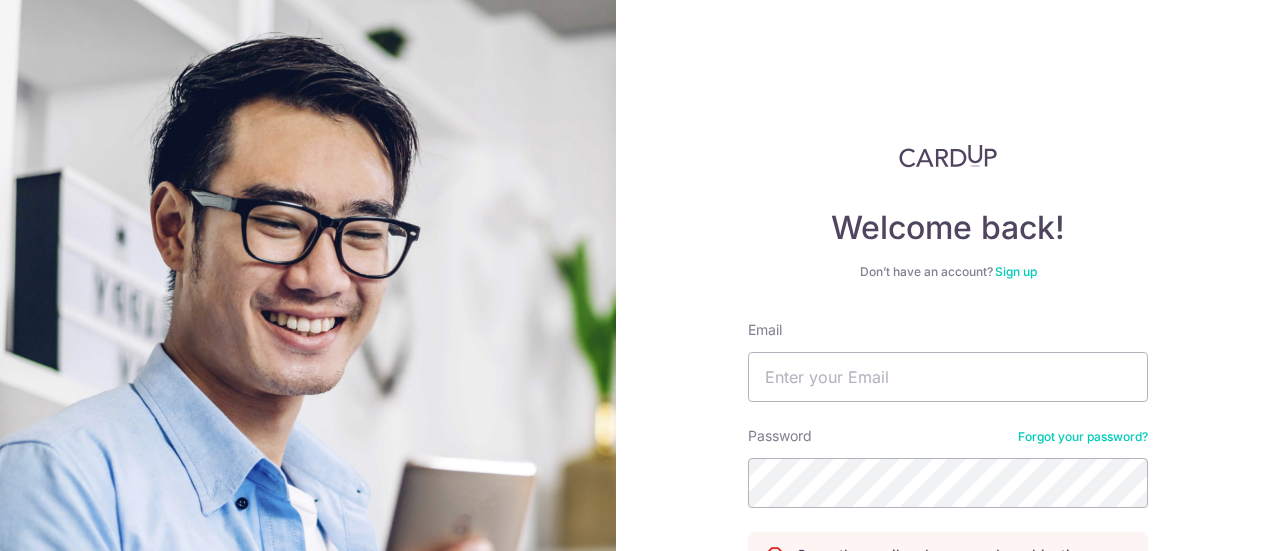 scroll, scrollTop: 0, scrollLeft: 0, axis: both 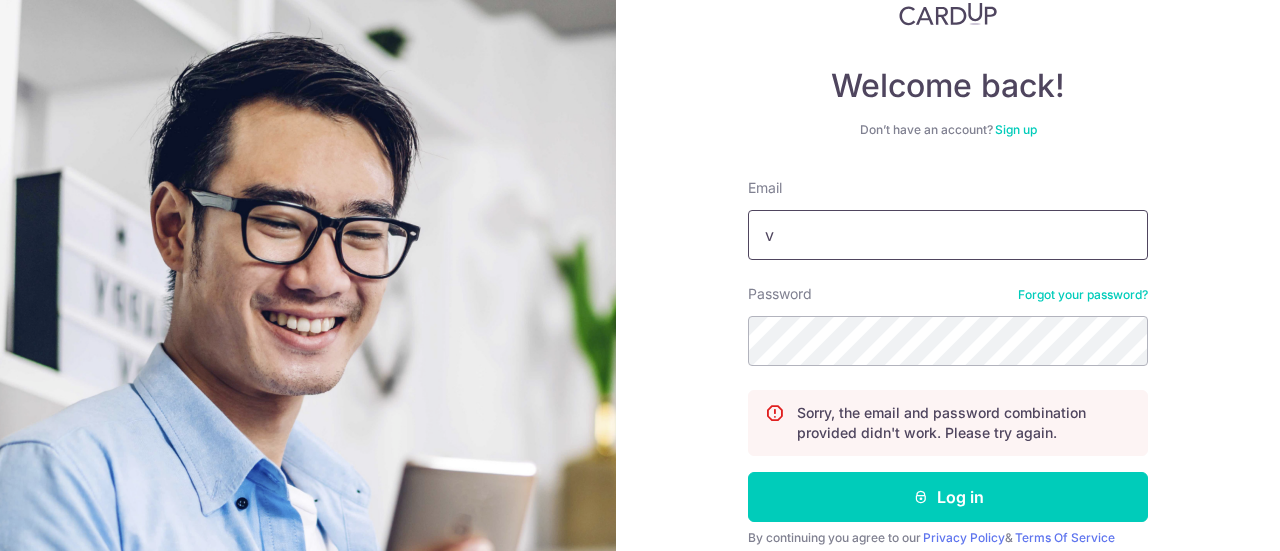 click on "v" at bounding box center (948, 235) 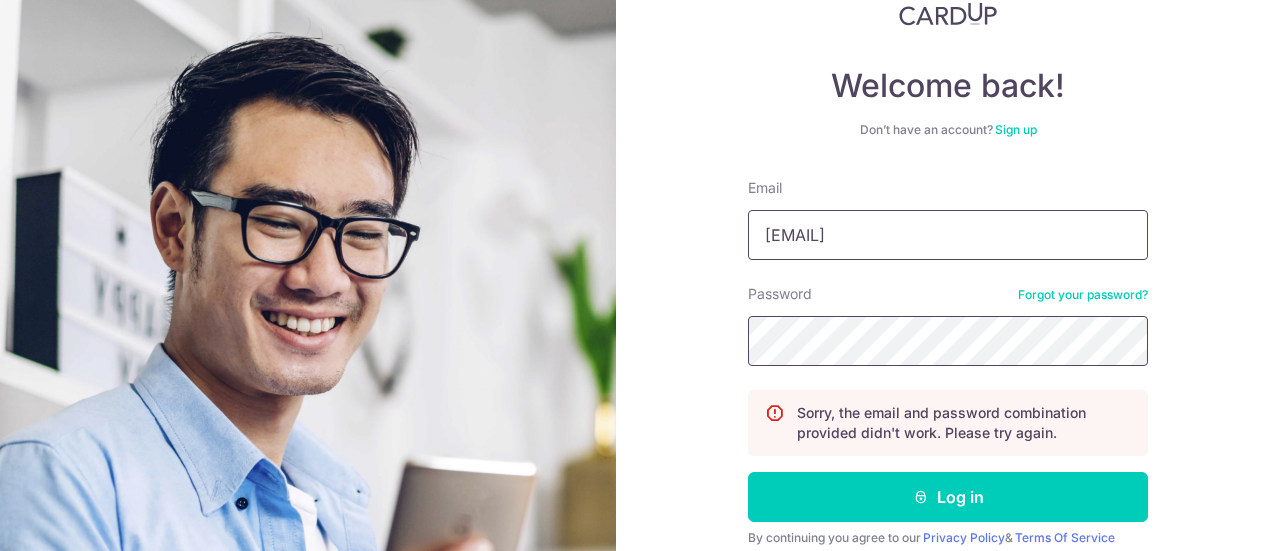 click on "Log in" at bounding box center [948, 497] 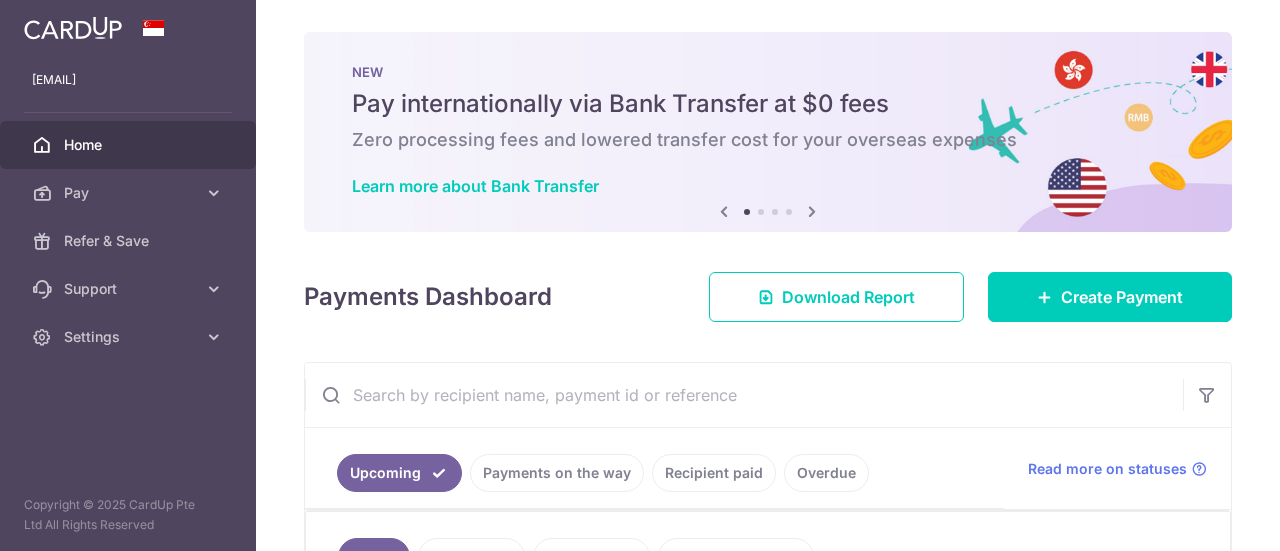 scroll, scrollTop: 0, scrollLeft: 0, axis: both 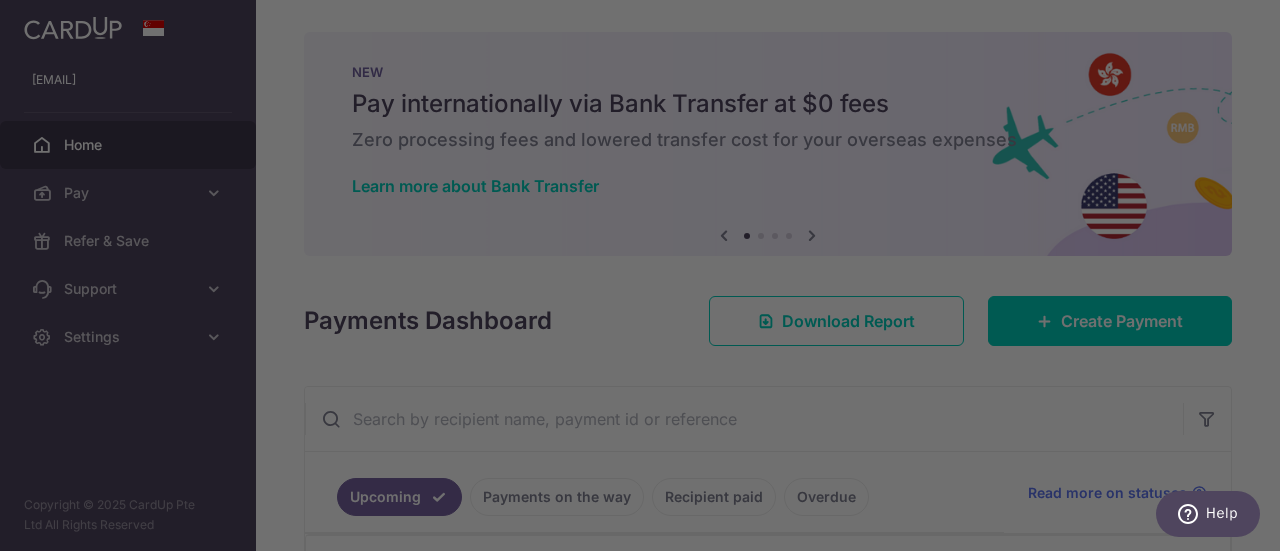 click at bounding box center [646, 278] 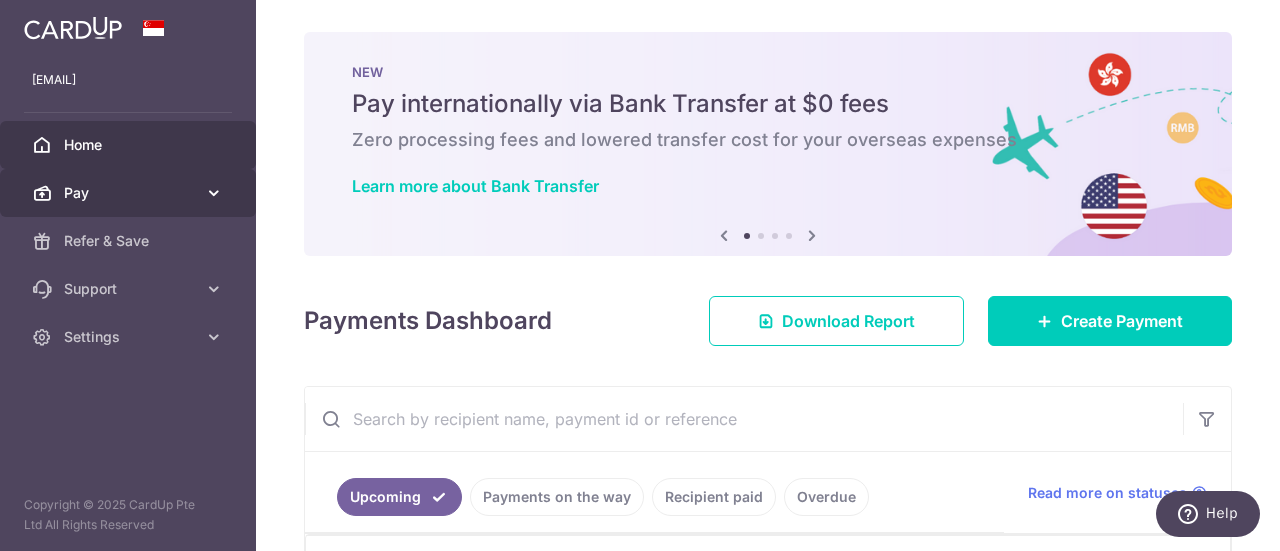 click on "Pay" at bounding box center [130, 193] 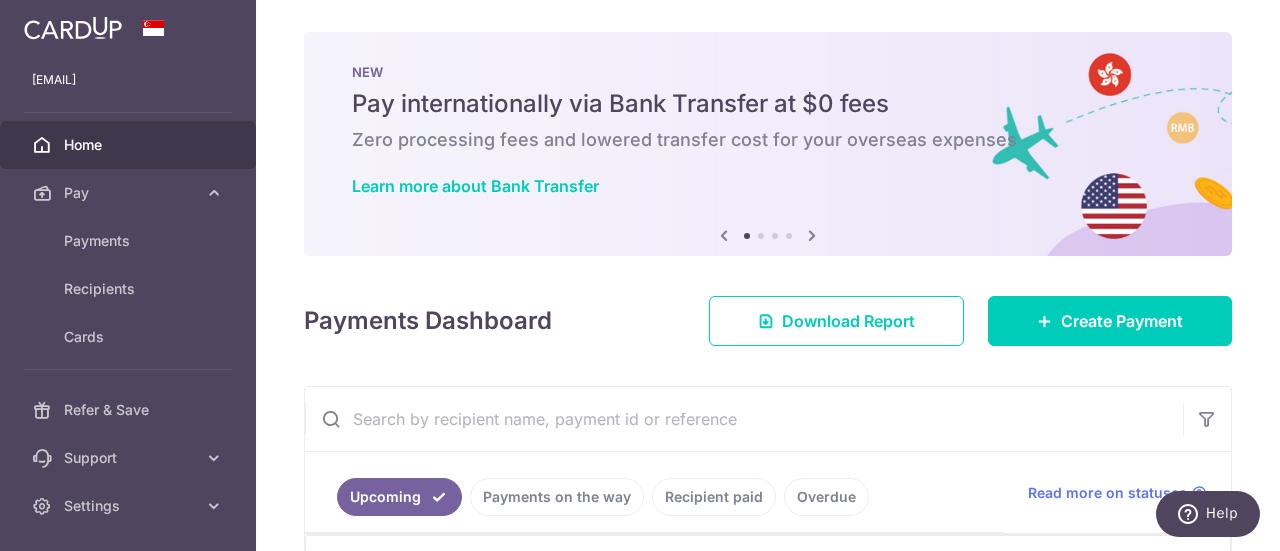 drag, startPoint x: 81, startPoint y: 73, endPoint x: 87, endPoint y: 37, distance: 36.496574 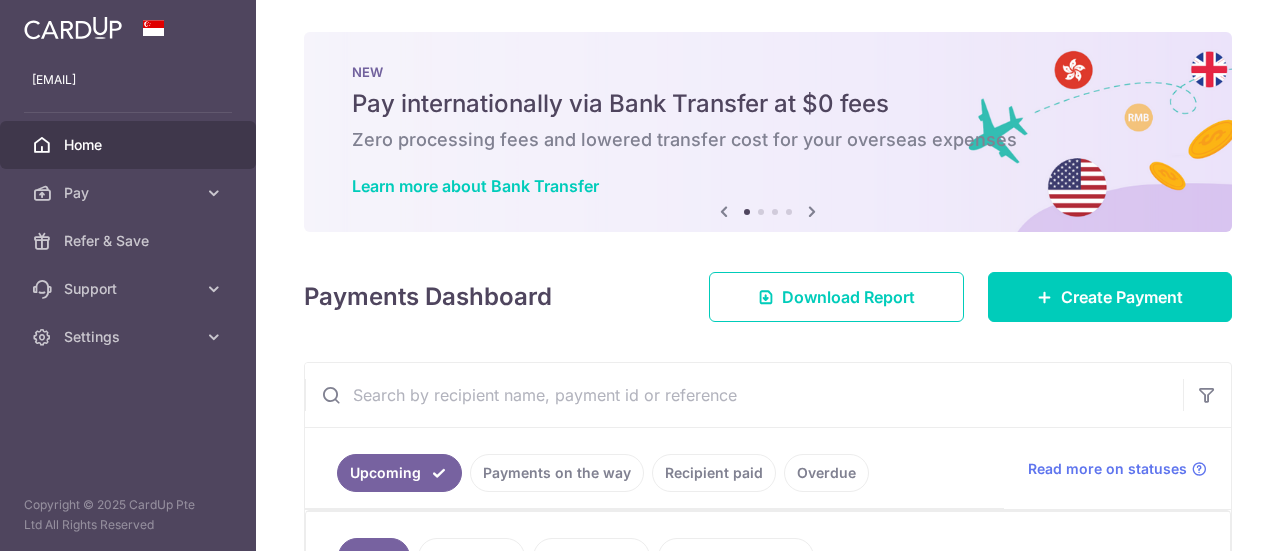 scroll, scrollTop: 0, scrollLeft: 0, axis: both 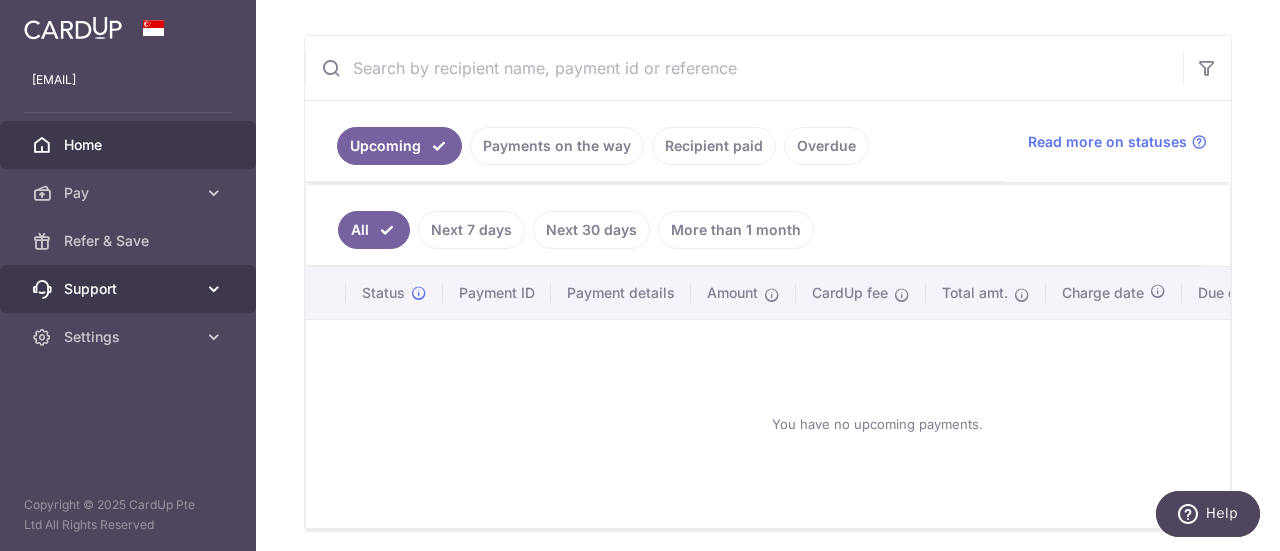 click on "Support" at bounding box center [130, 289] 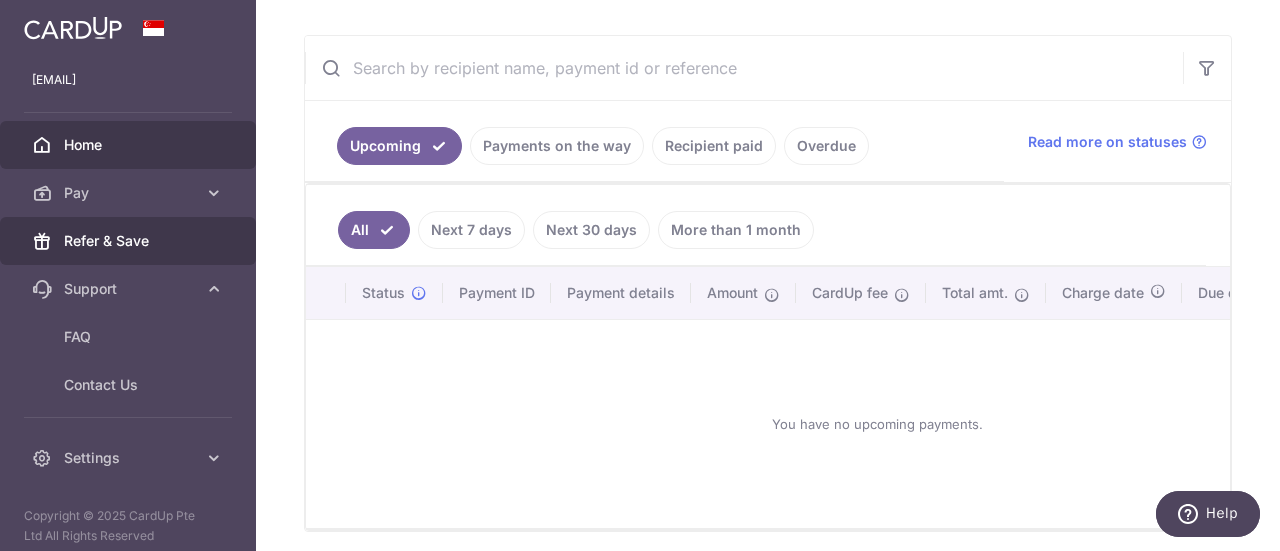 click on "Refer & Save" at bounding box center [130, 241] 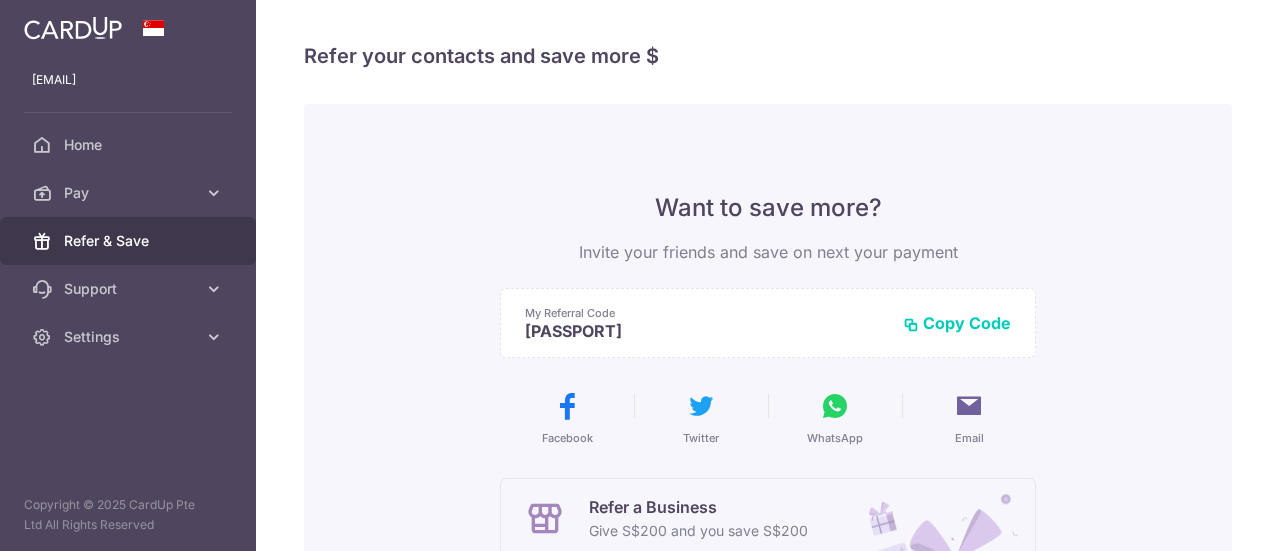 scroll, scrollTop: 0, scrollLeft: 0, axis: both 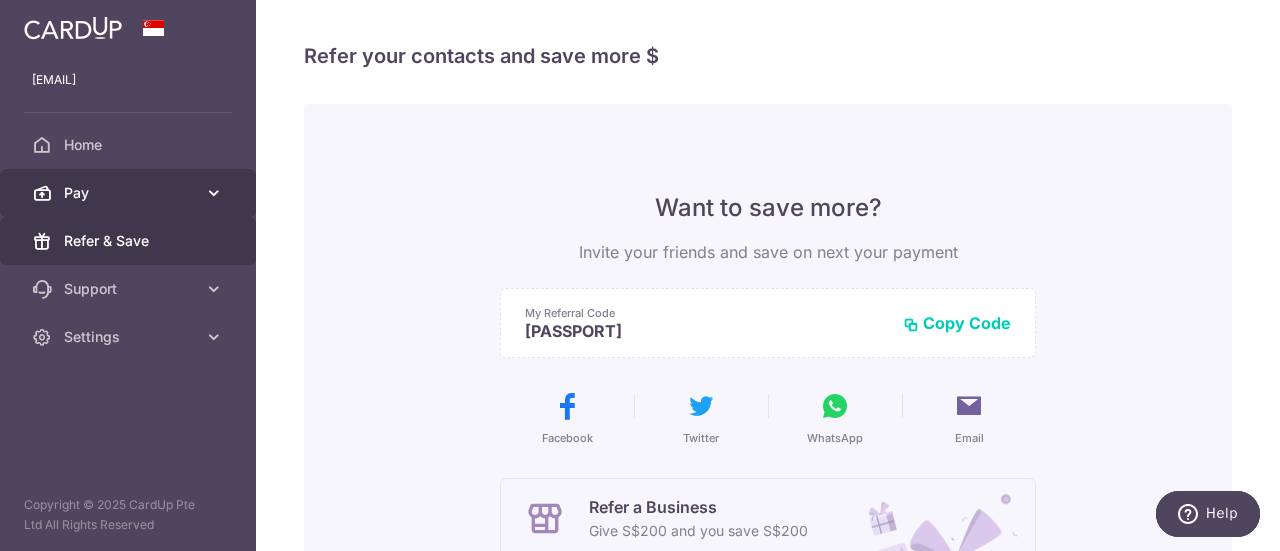 click on "Pay" at bounding box center [130, 193] 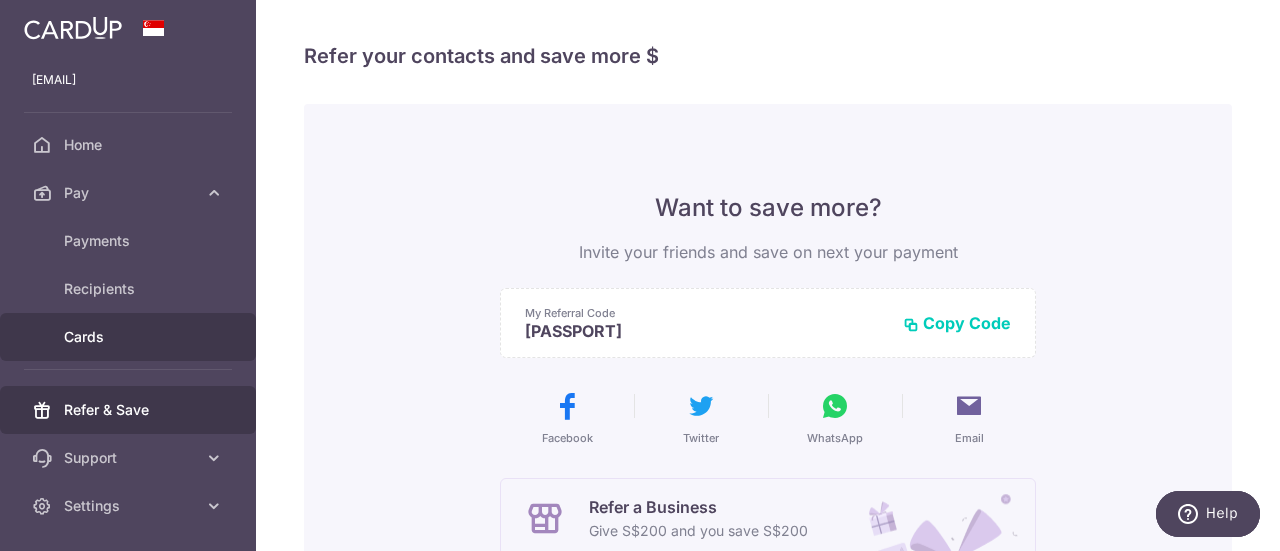 click on "Cards" at bounding box center [128, 337] 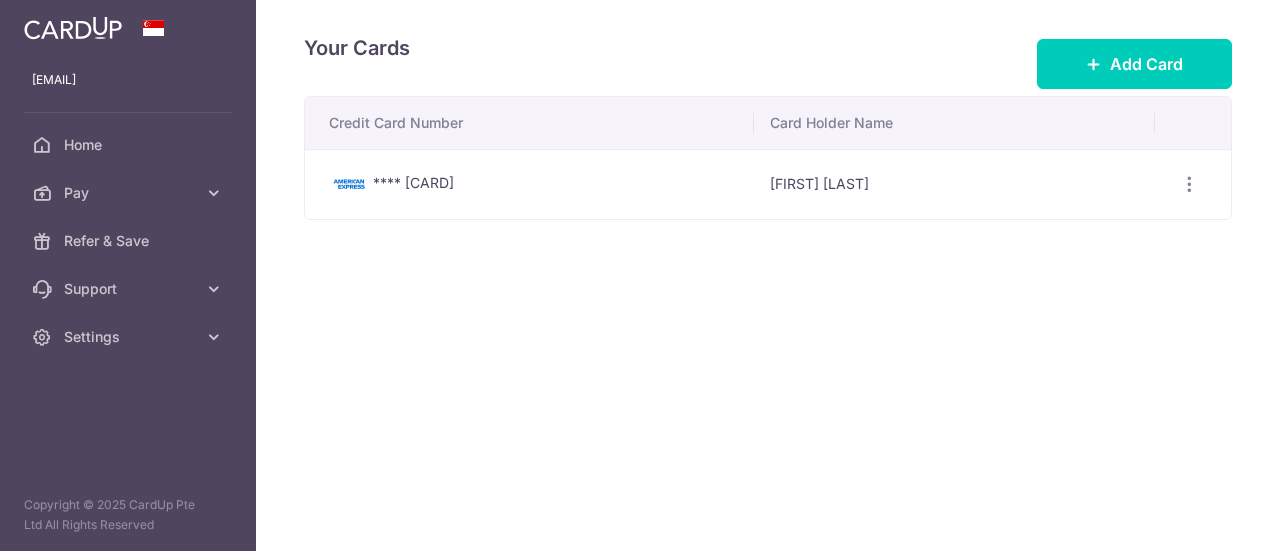 scroll, scrollTop: 0, scrollLeft: 0, axis: both 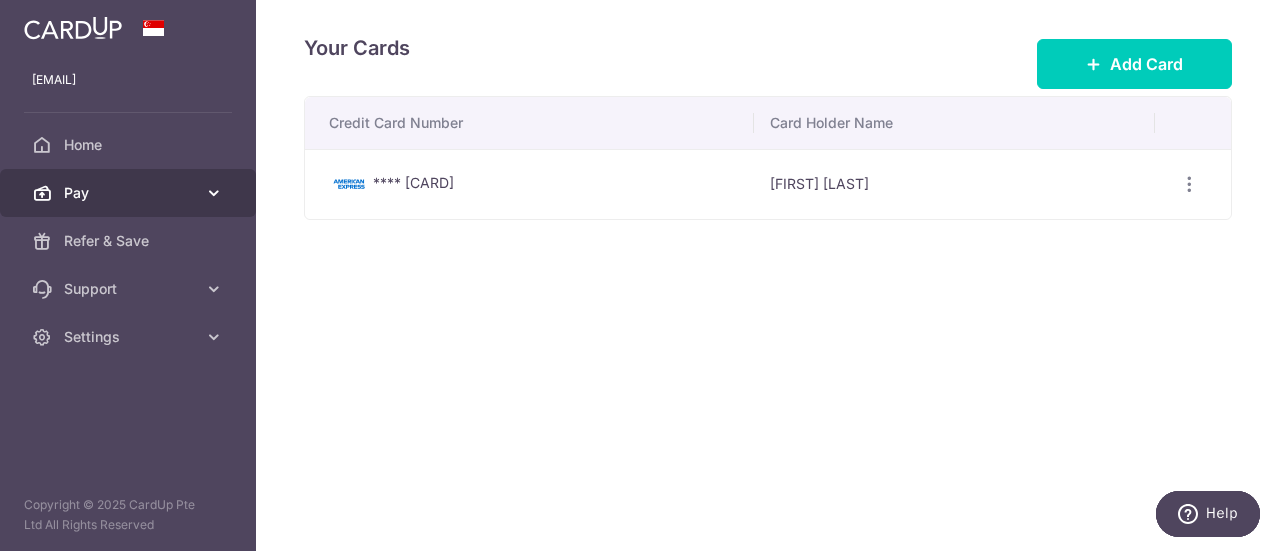 click on "Pay" at bounding box center (130, 193) 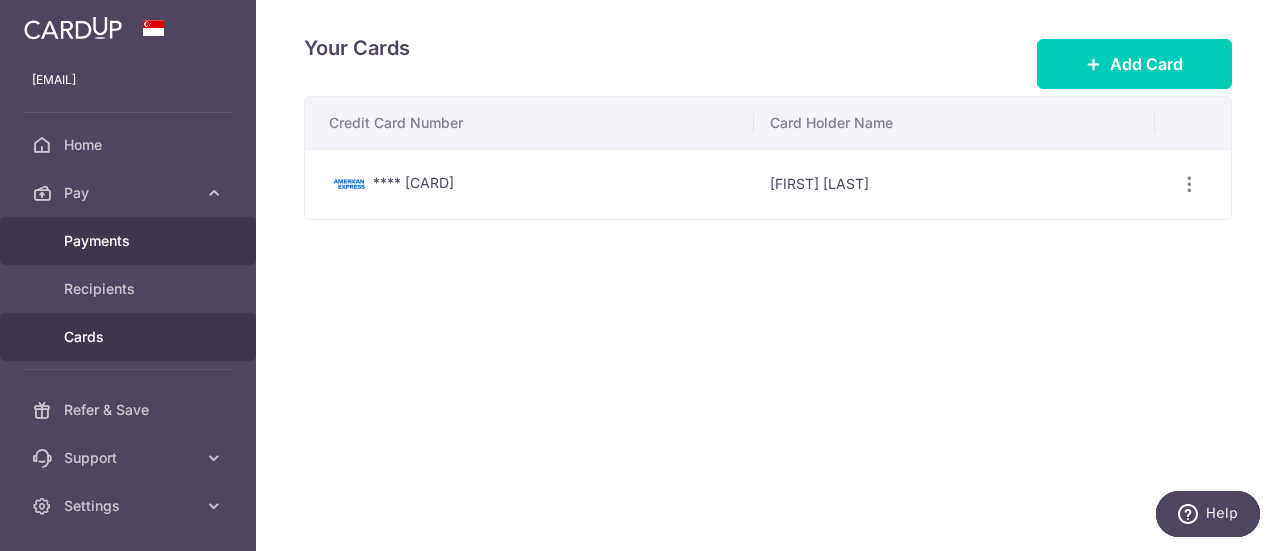 click on "Payments" at bounding box center (130, 241) 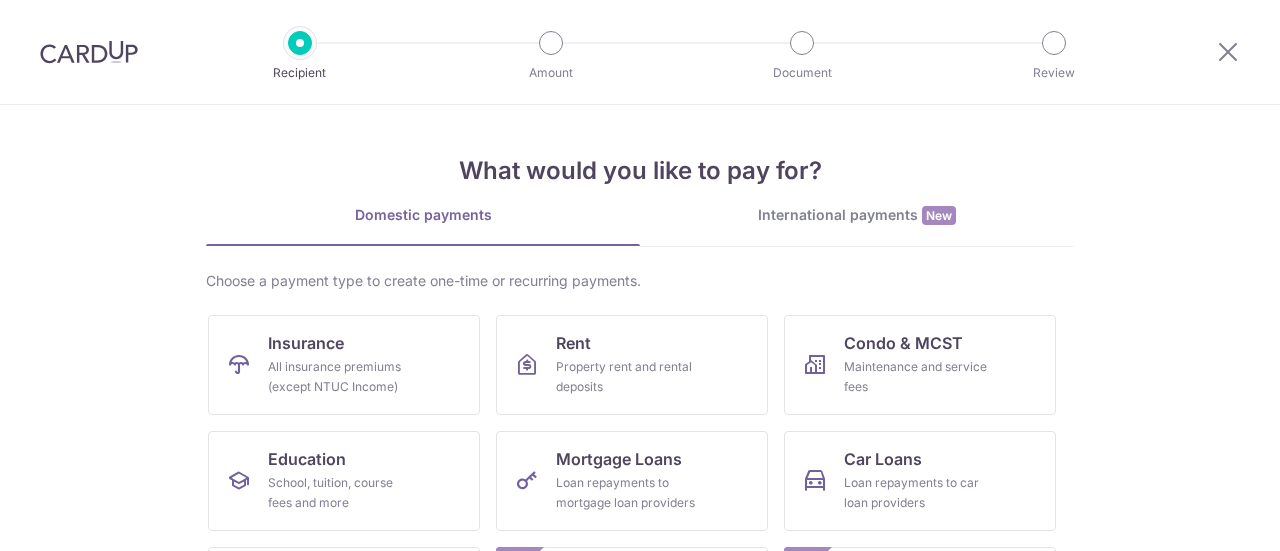 scroll, scrollTop: 0, scrollLeft: 0, axis: both 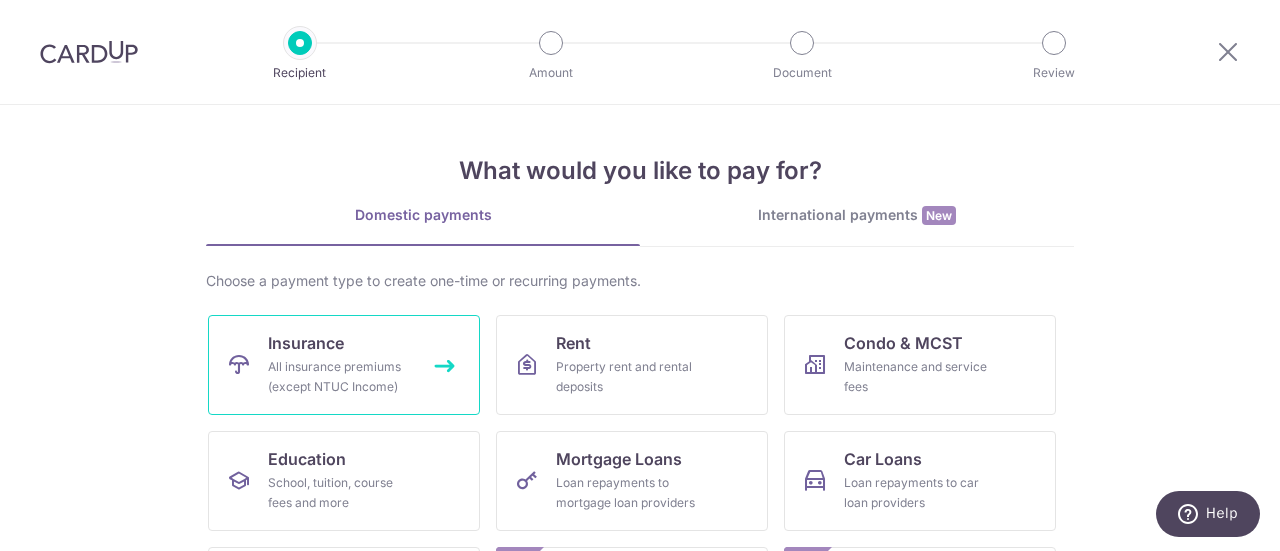 click on "All insurance premiums (except NTUC Income)" at bounding box center (340, 377) 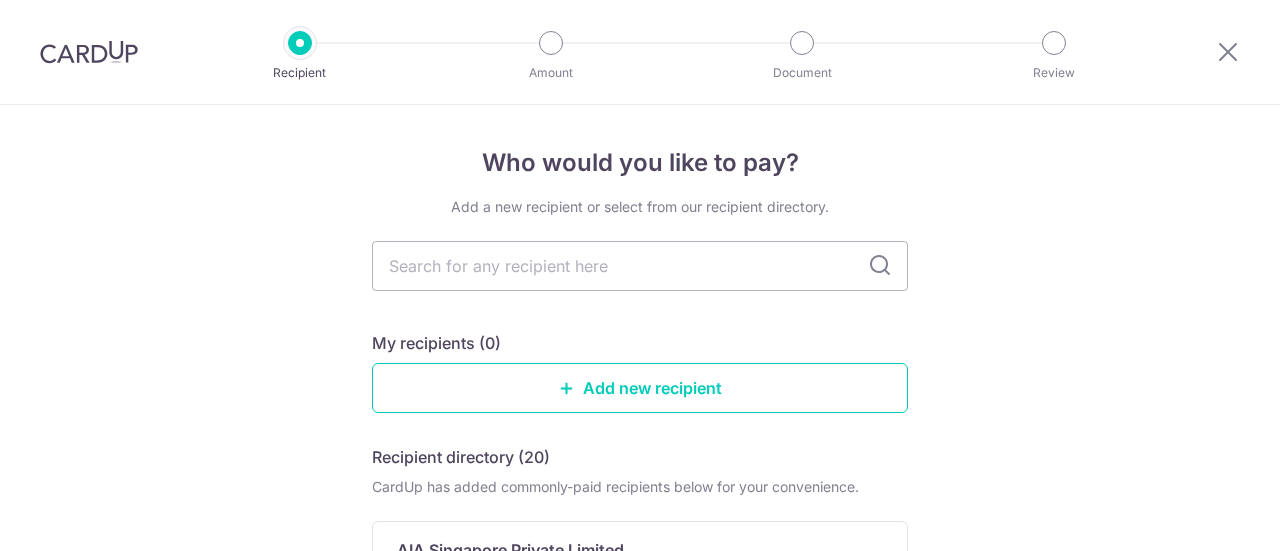 scroll, scrollTop: 0, scrollLeft: 0, axis: both 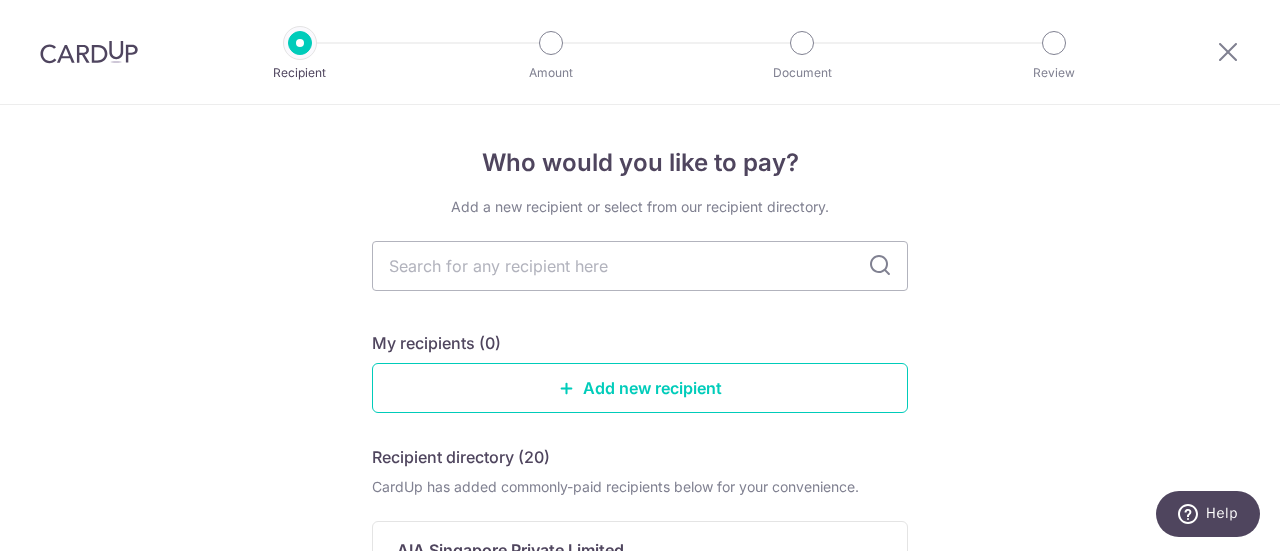 click at bounding box center [89, 52] 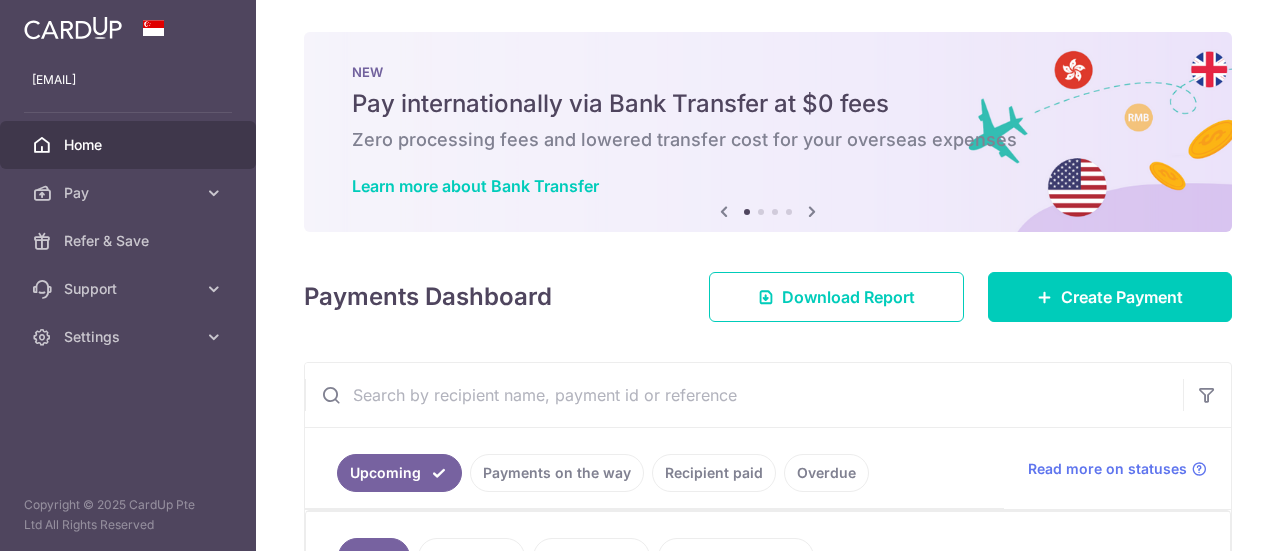 scroll, scrollTop: 0, scrollLeft: 0, axis: both 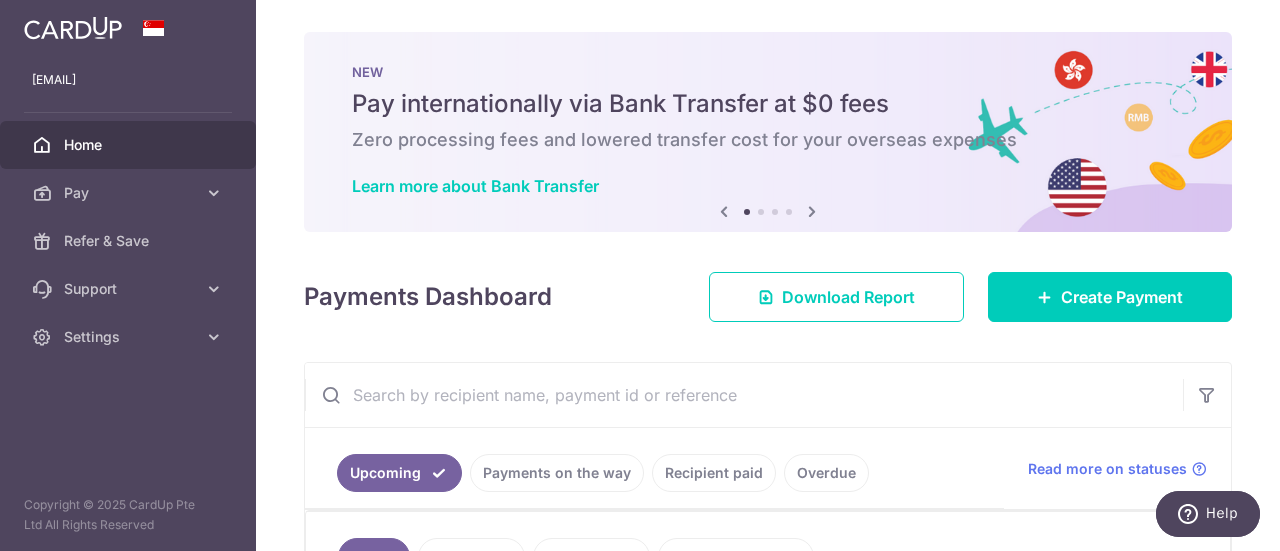 click at bounding box center [73, 28] 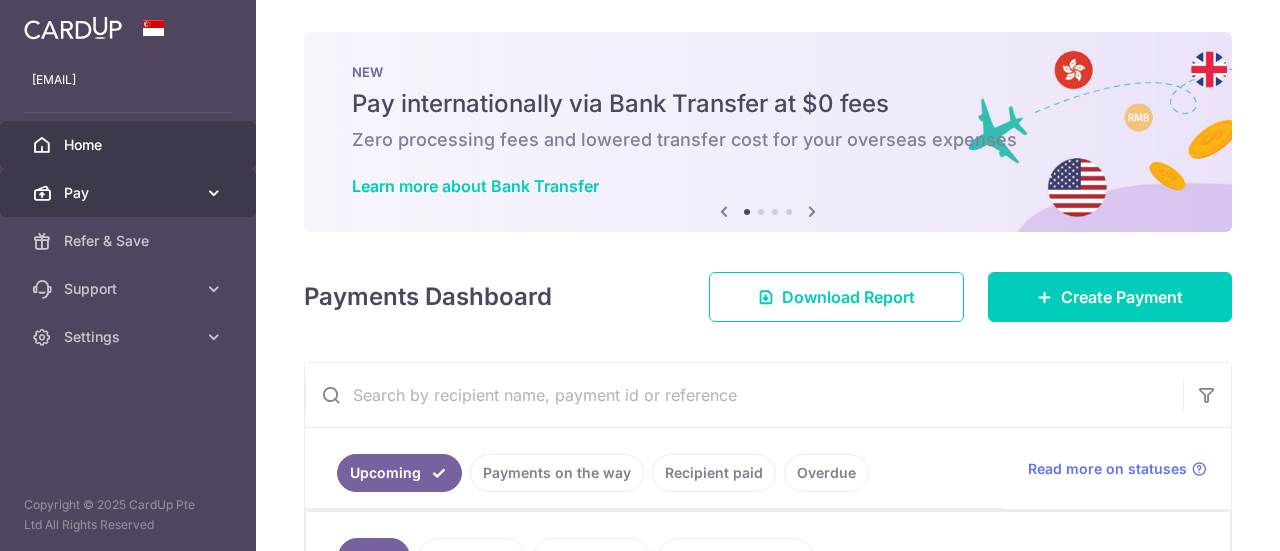 scroll, scrollTop: 0, scrollLeft: 0, axis: both 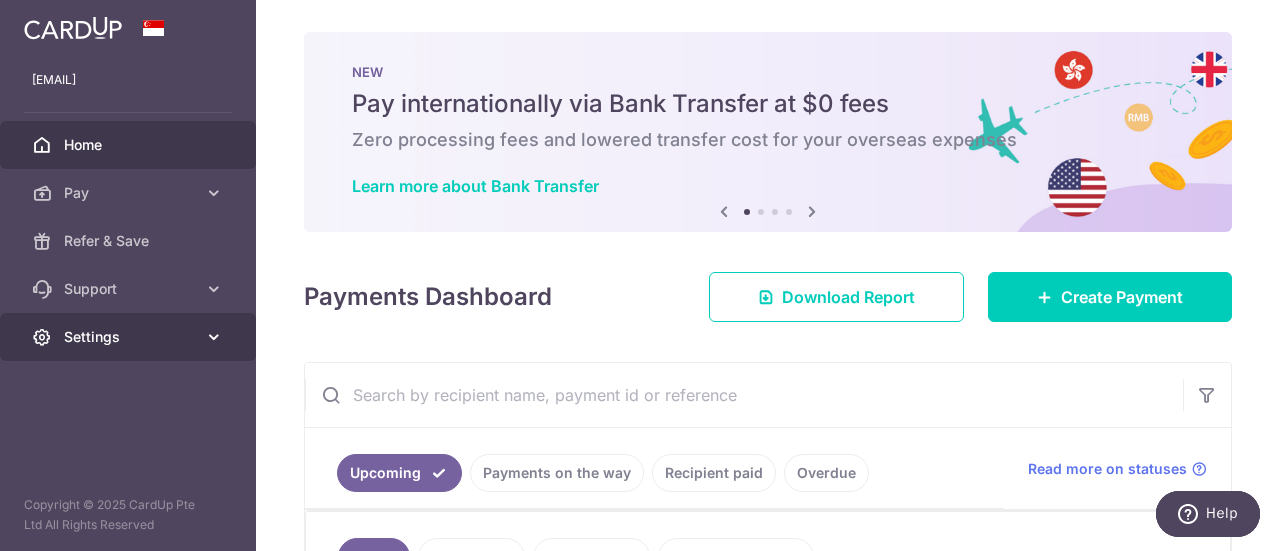 click on "Settings" at bounding box center [130, 337] 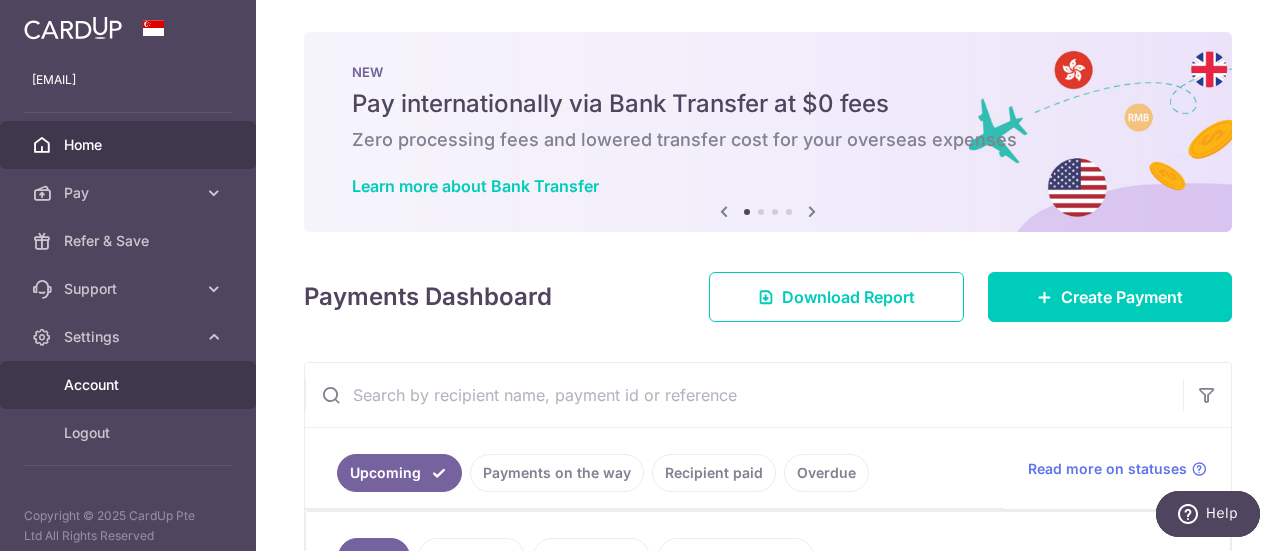 click on "Account" at bounding box center (130, 385) 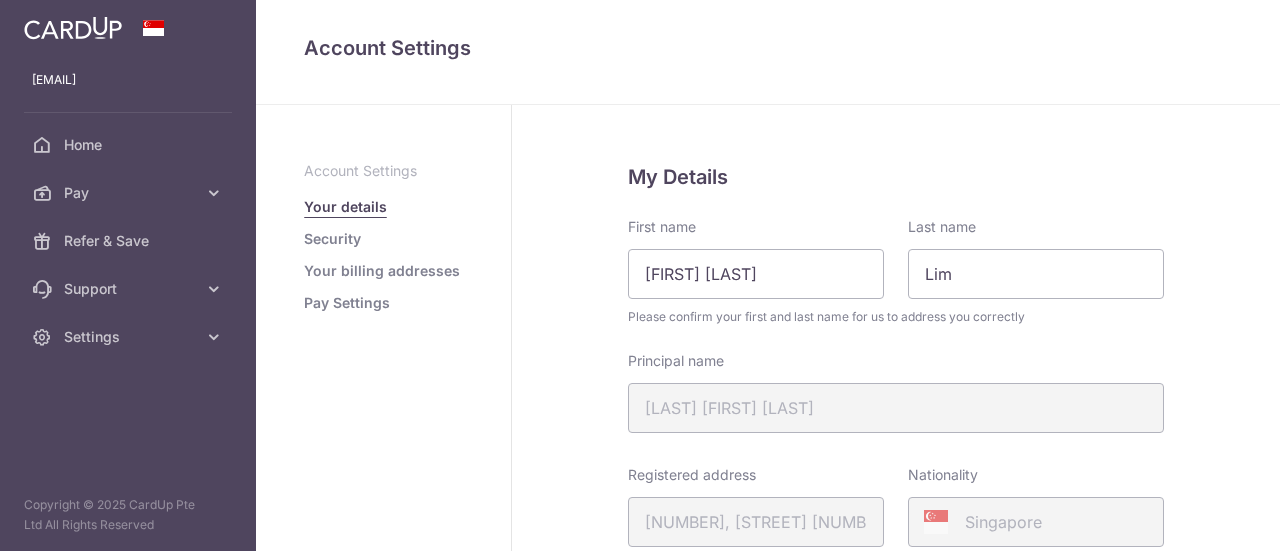 scroll, scrollTop: 0, scrollLeft: 0, axis: both 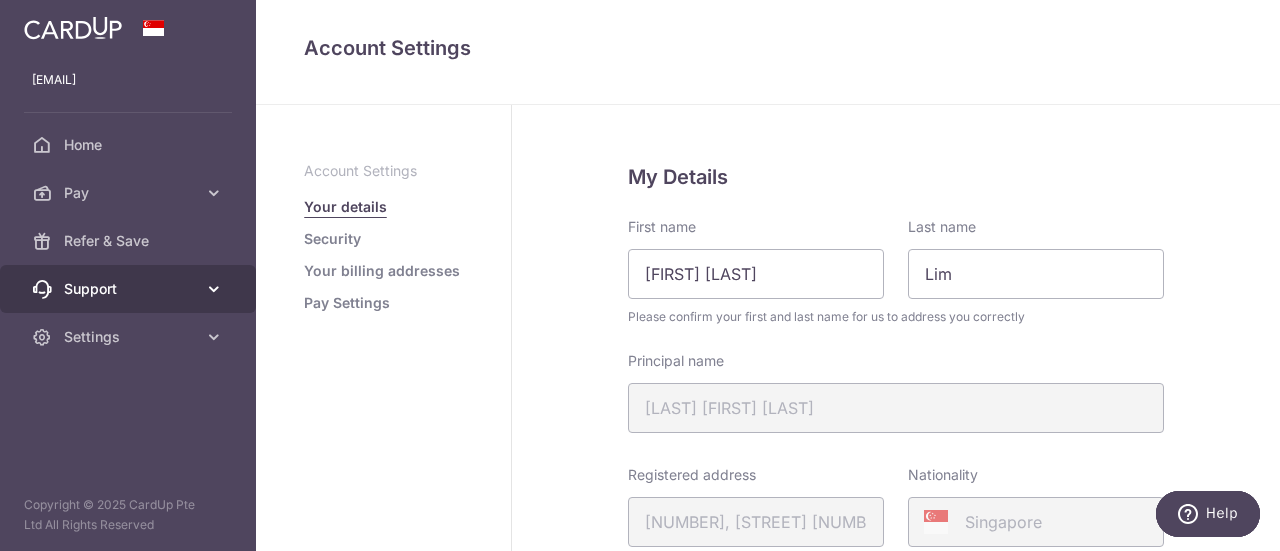 click on "Support" at bounding box center (130, 289) 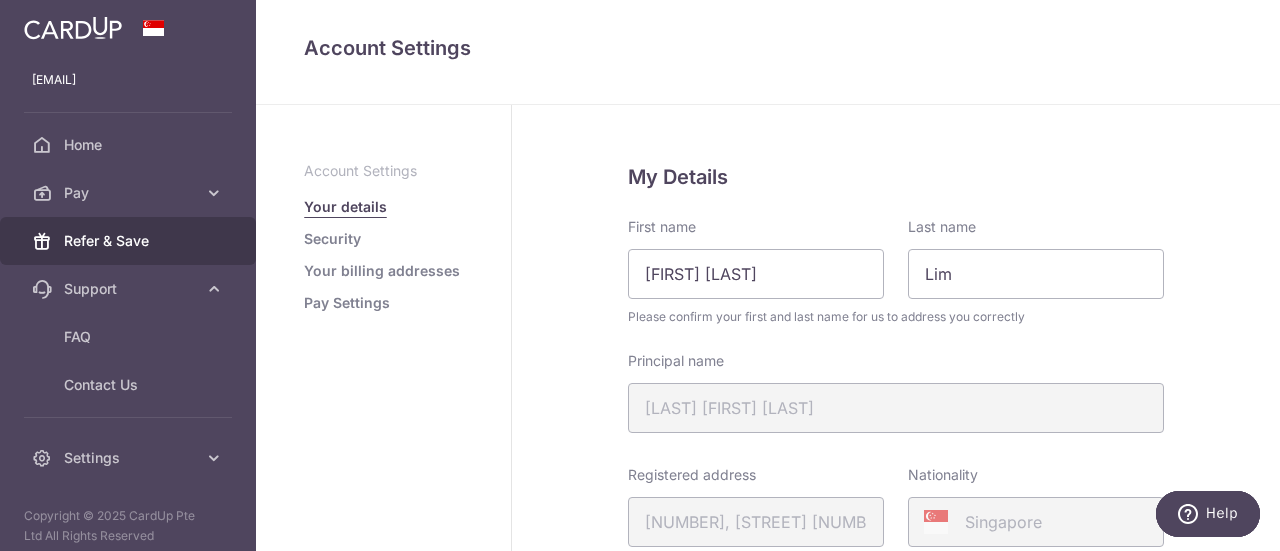 click on "Refer & Save" at bounding box center (128, 241) 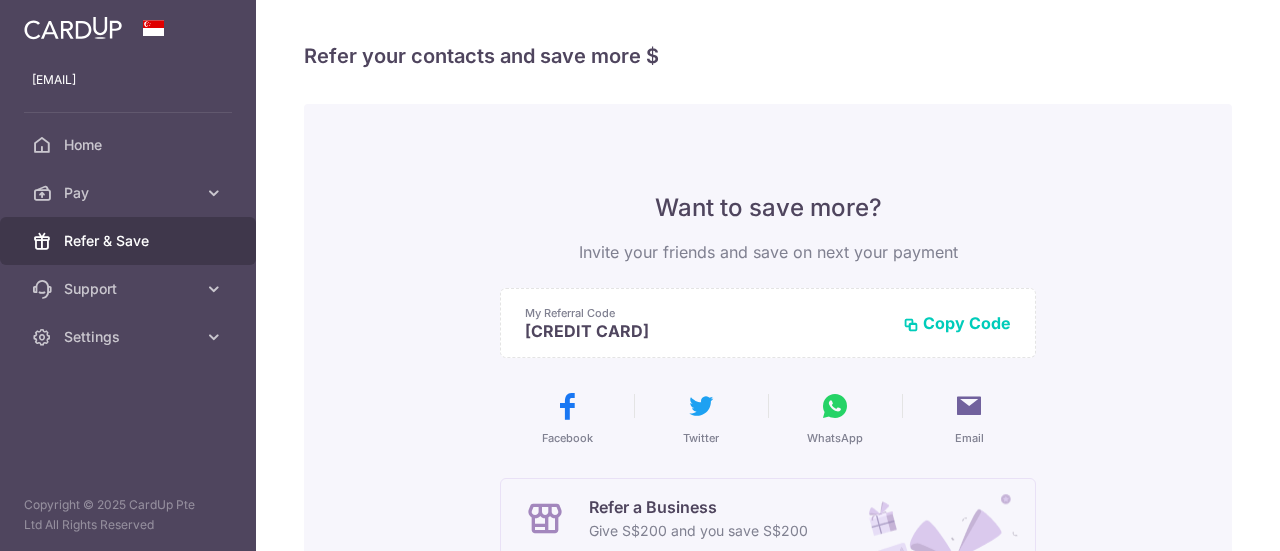 scroll, scrollTop: 0, scrollLeft: 0, axis: both 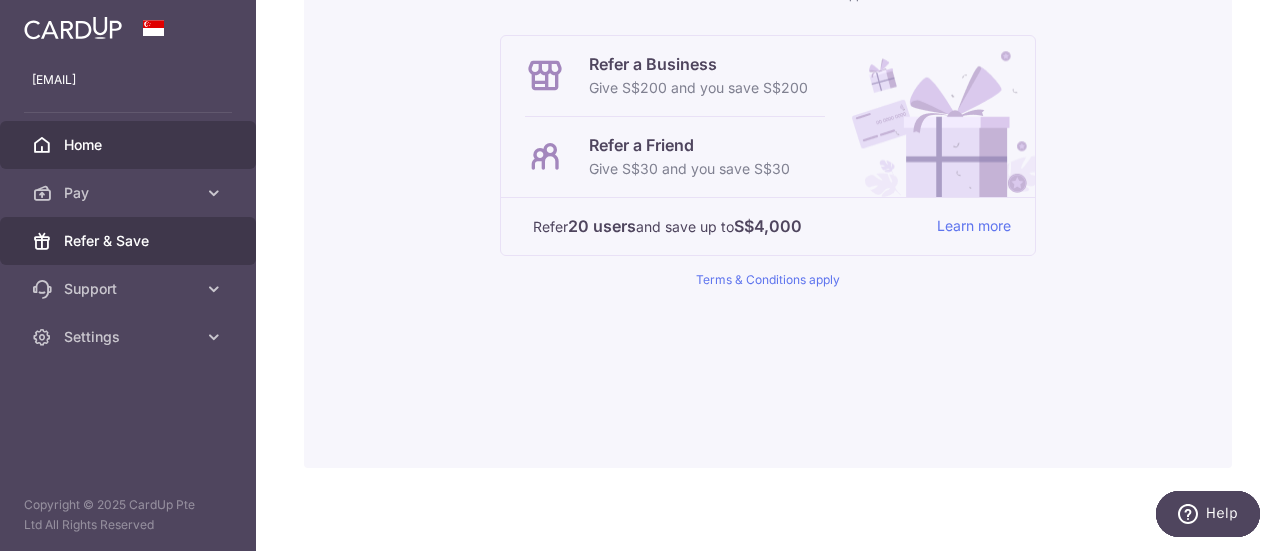 click on "Home" at bounding box center [130, 145] 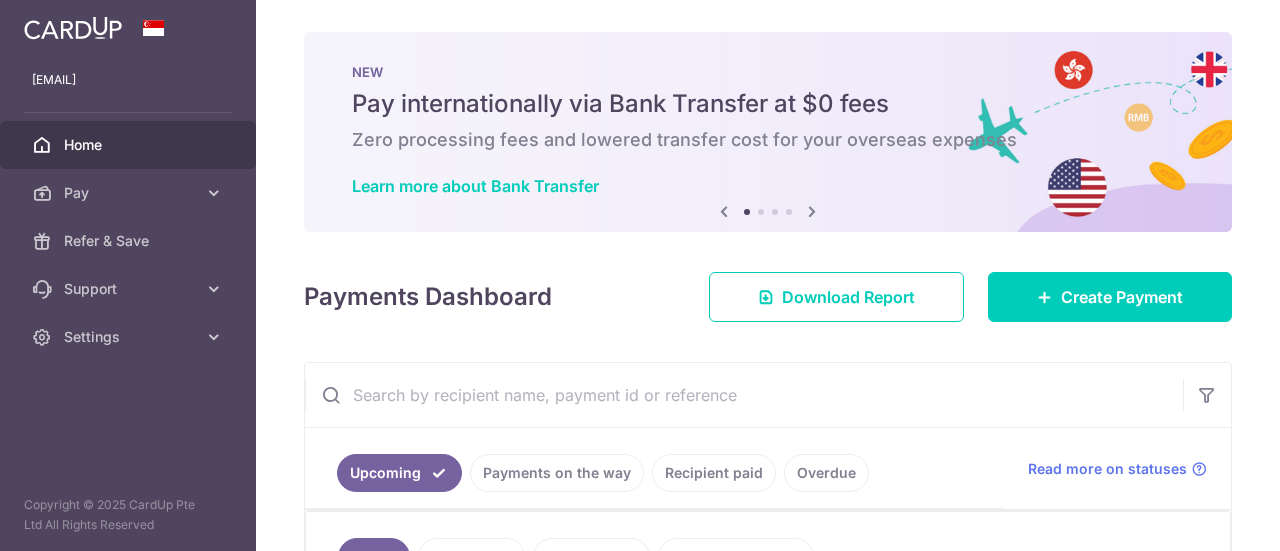 scroll, scrollTop: 0, scrollLeft: 0, axis: both 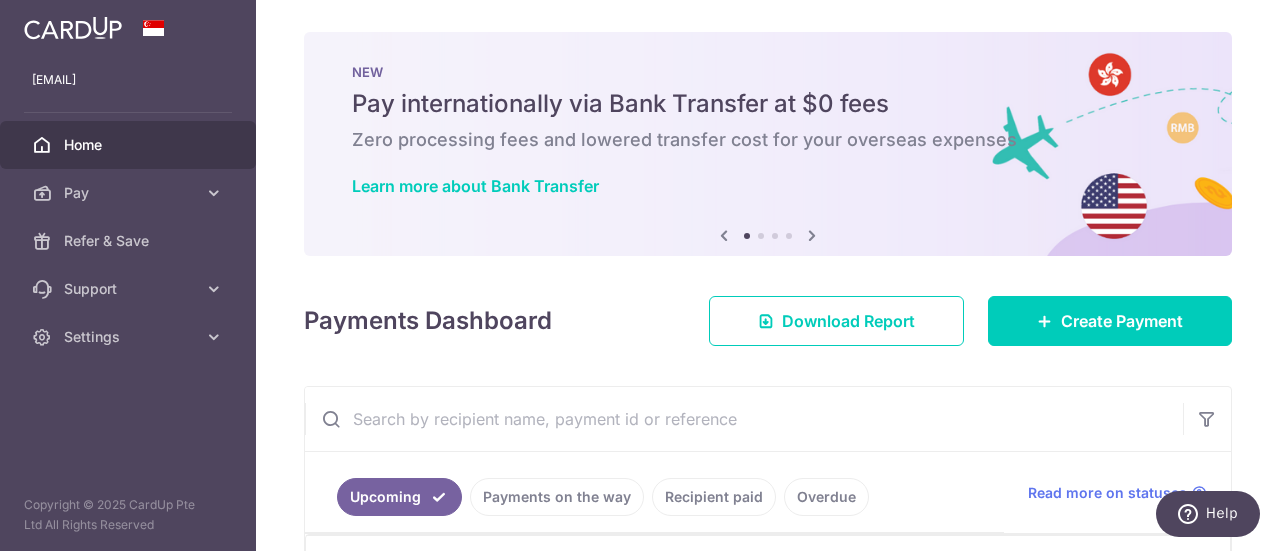 click at bounding box center (812, 235) 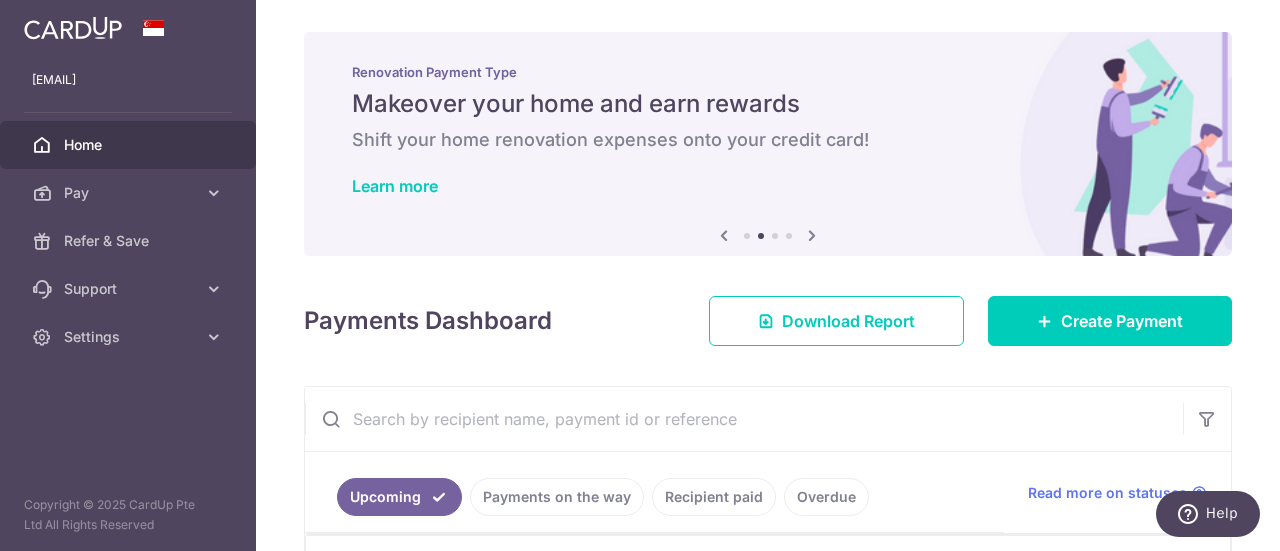 click at bounding box center (812, 235) 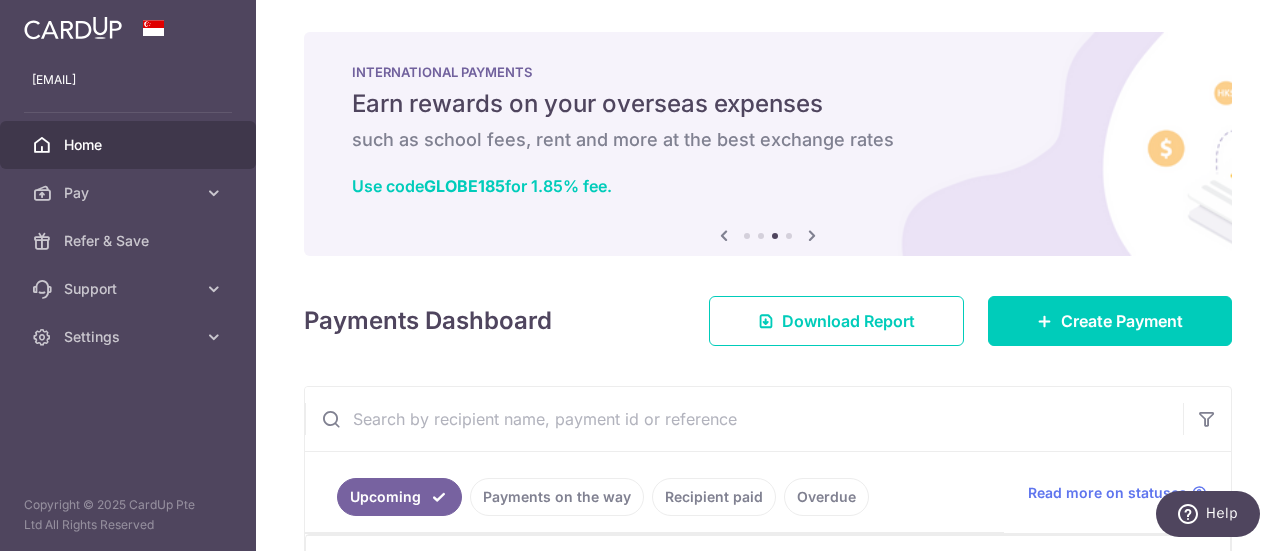 click at bounding box center (812, 235) 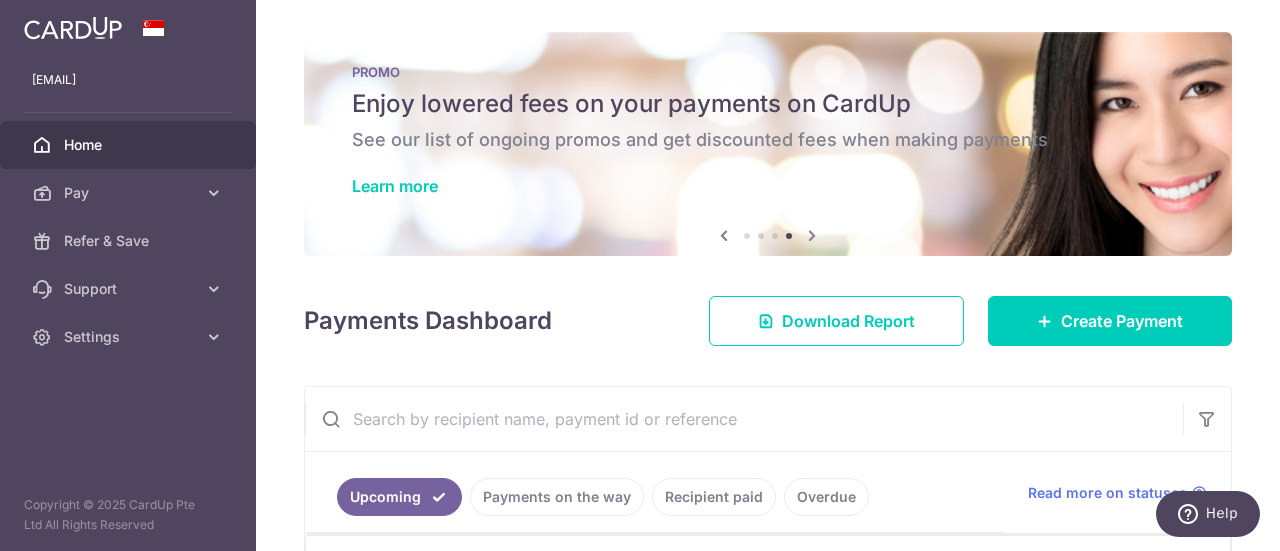 click at bounding box center (812, 235) 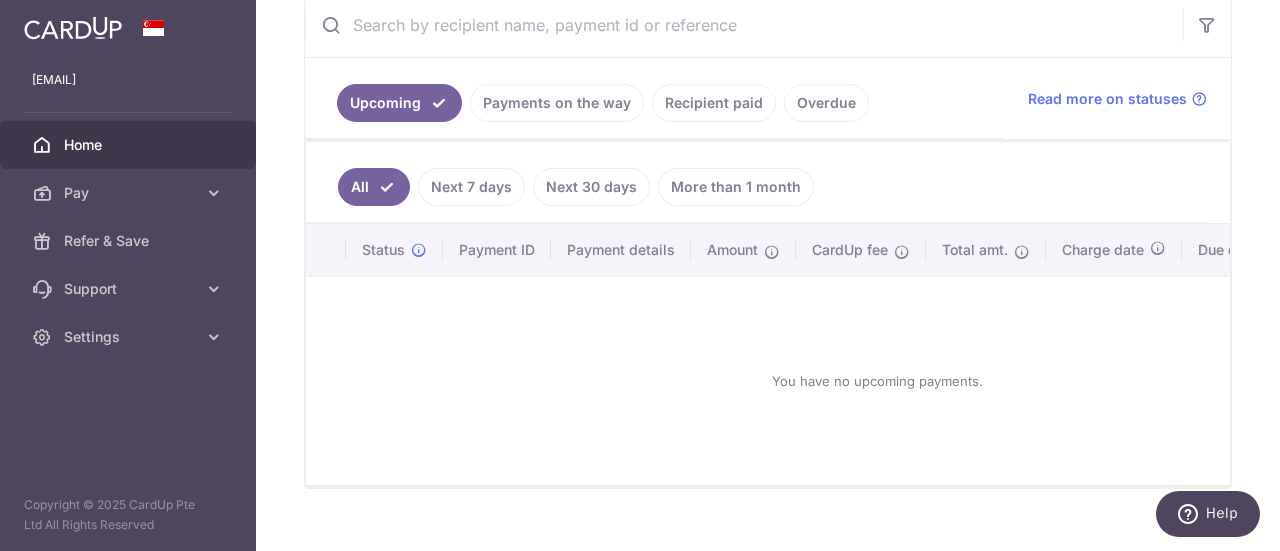 scroll, scrollTop: 401, scrollLeft: 0, axis: vertical 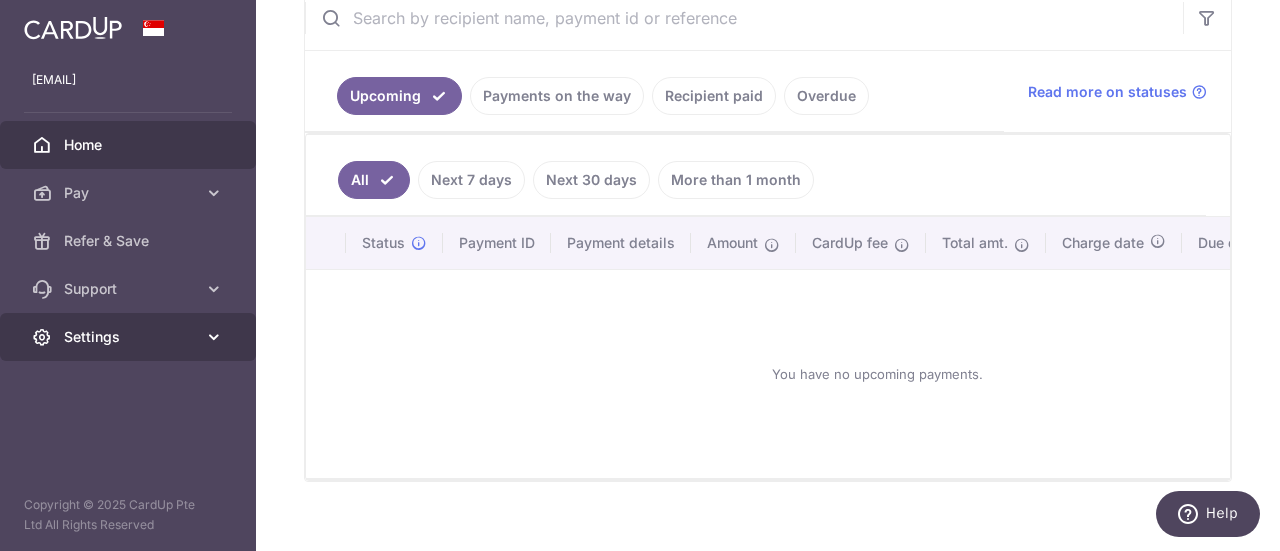 click on "Settings" at bounding box center [130, 337] 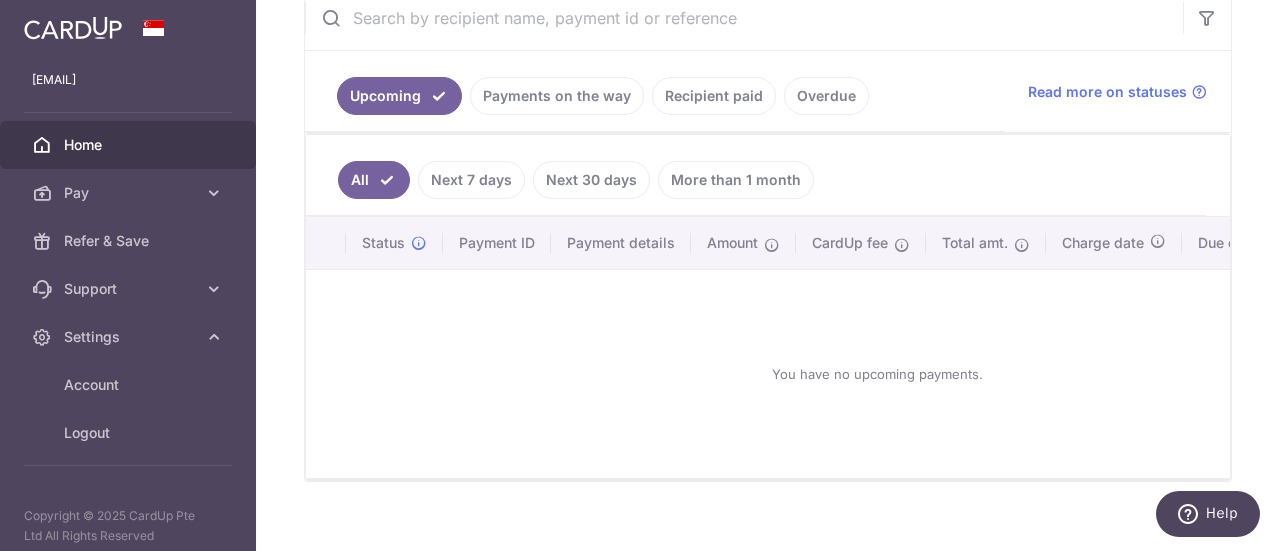 click at bounding box center [73, 28] 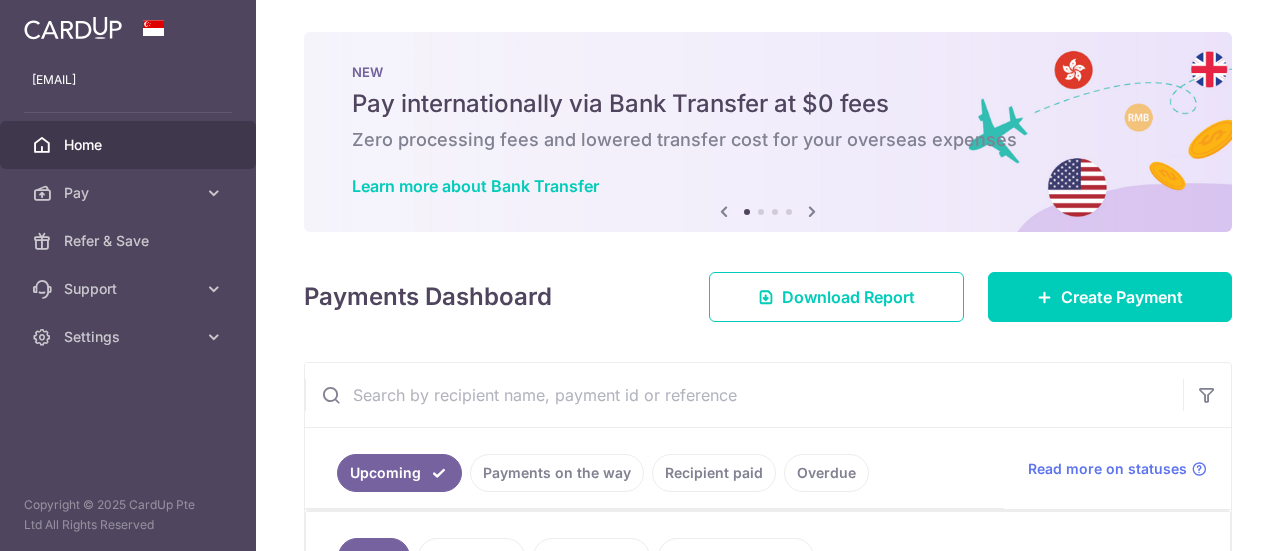 scroll, scrollTop: 0, scrollLeft: 0, axis: both 